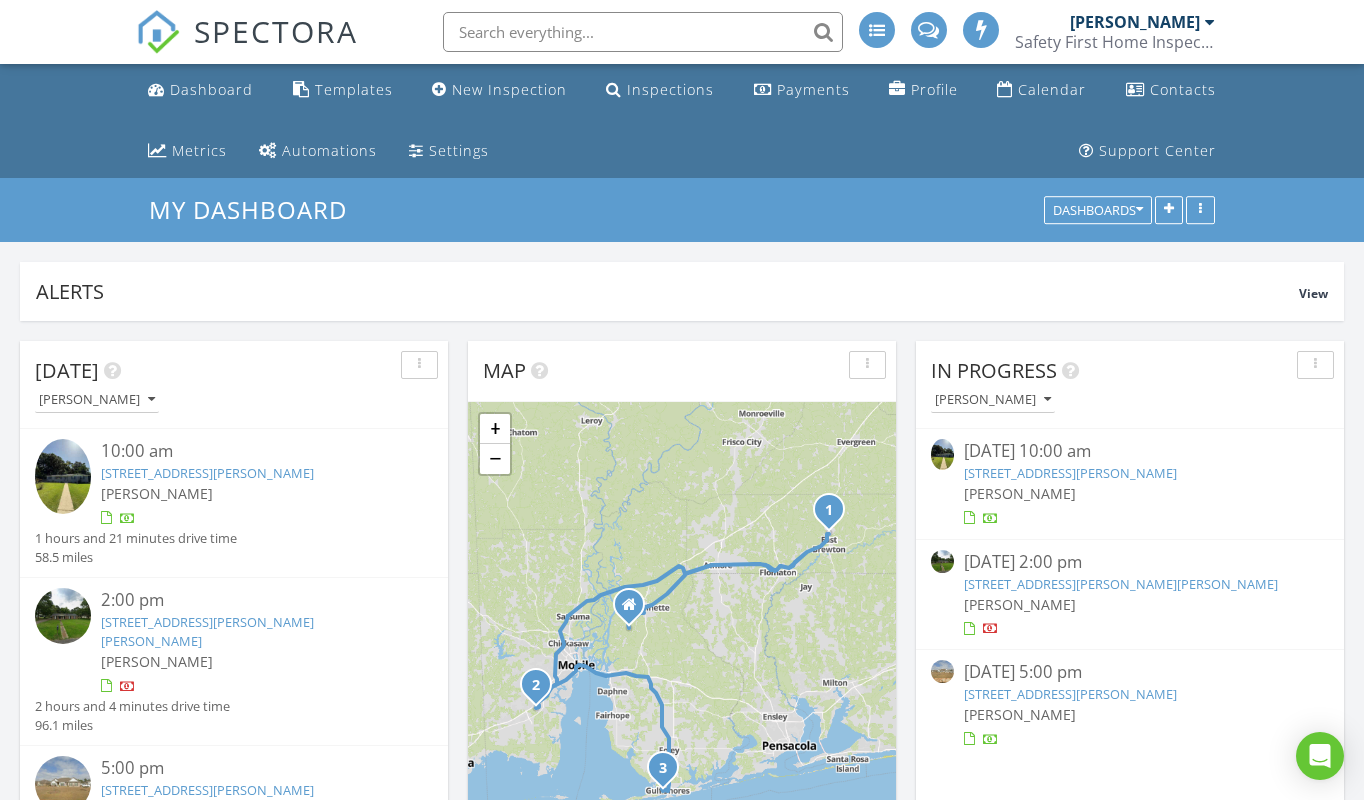 scroll, scrollTop: 0, scrollLeft: 0, axis: both 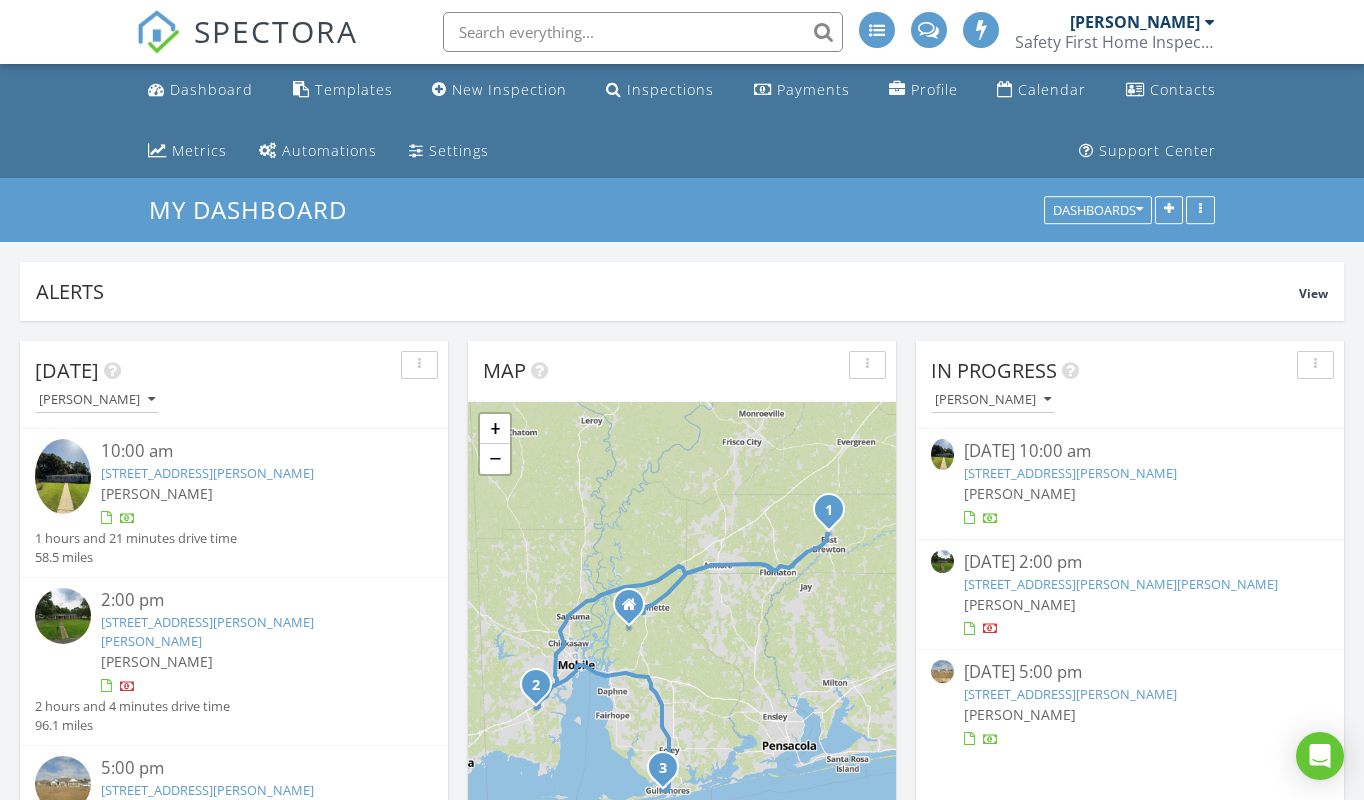 click on "112 Avalon St, Brewton, AL 36426" at bounding box center (207, 473) 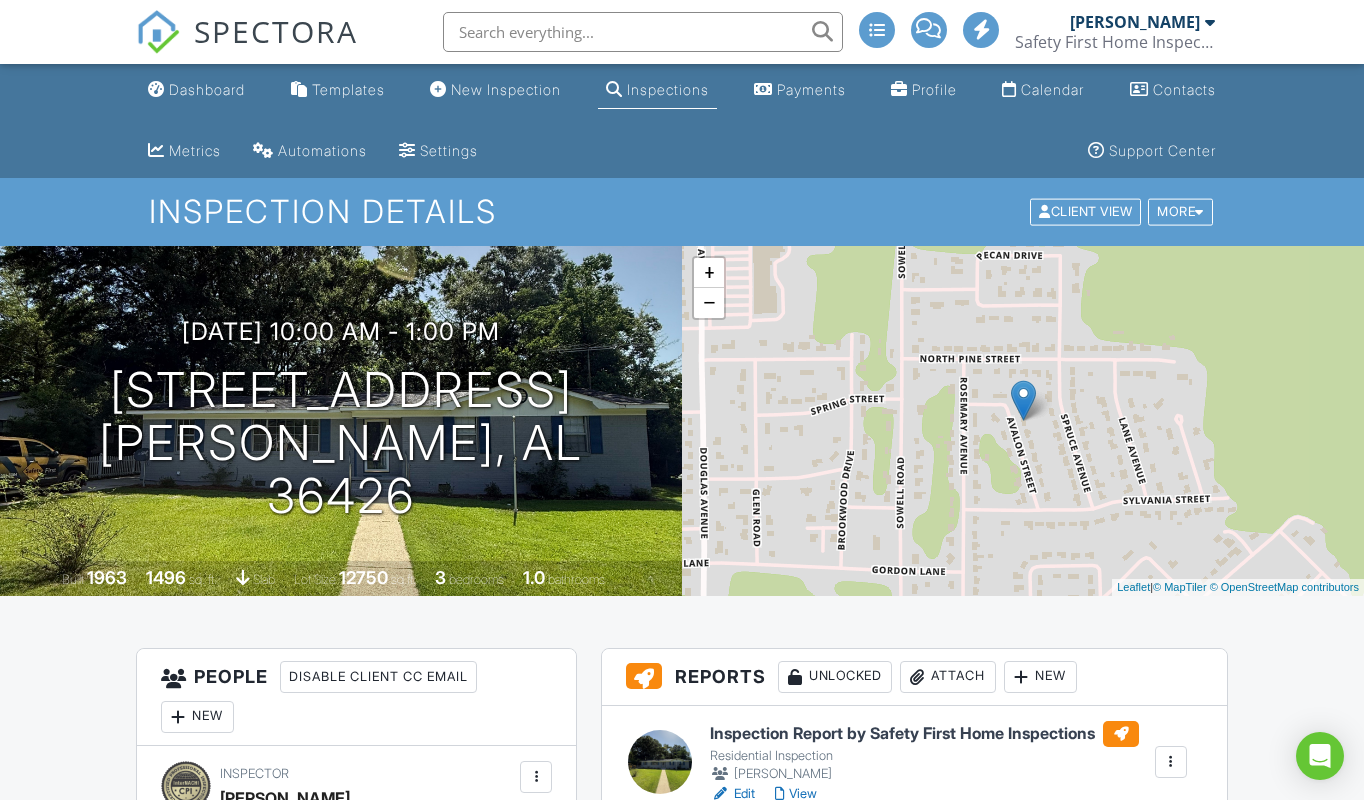 scroll, scrollTop: 0, scrollLeft: 0, axis: both 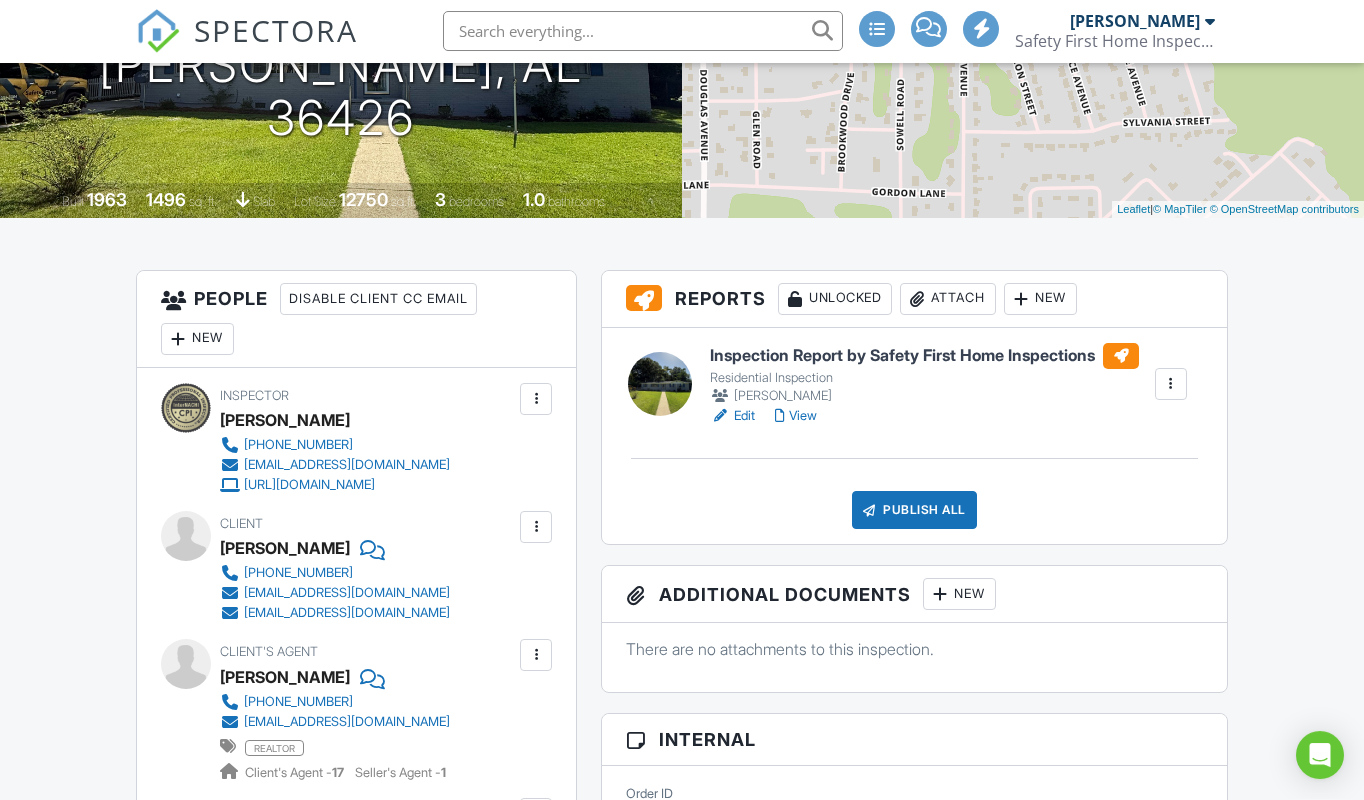 click on "View" at bounding box center (796, 417) 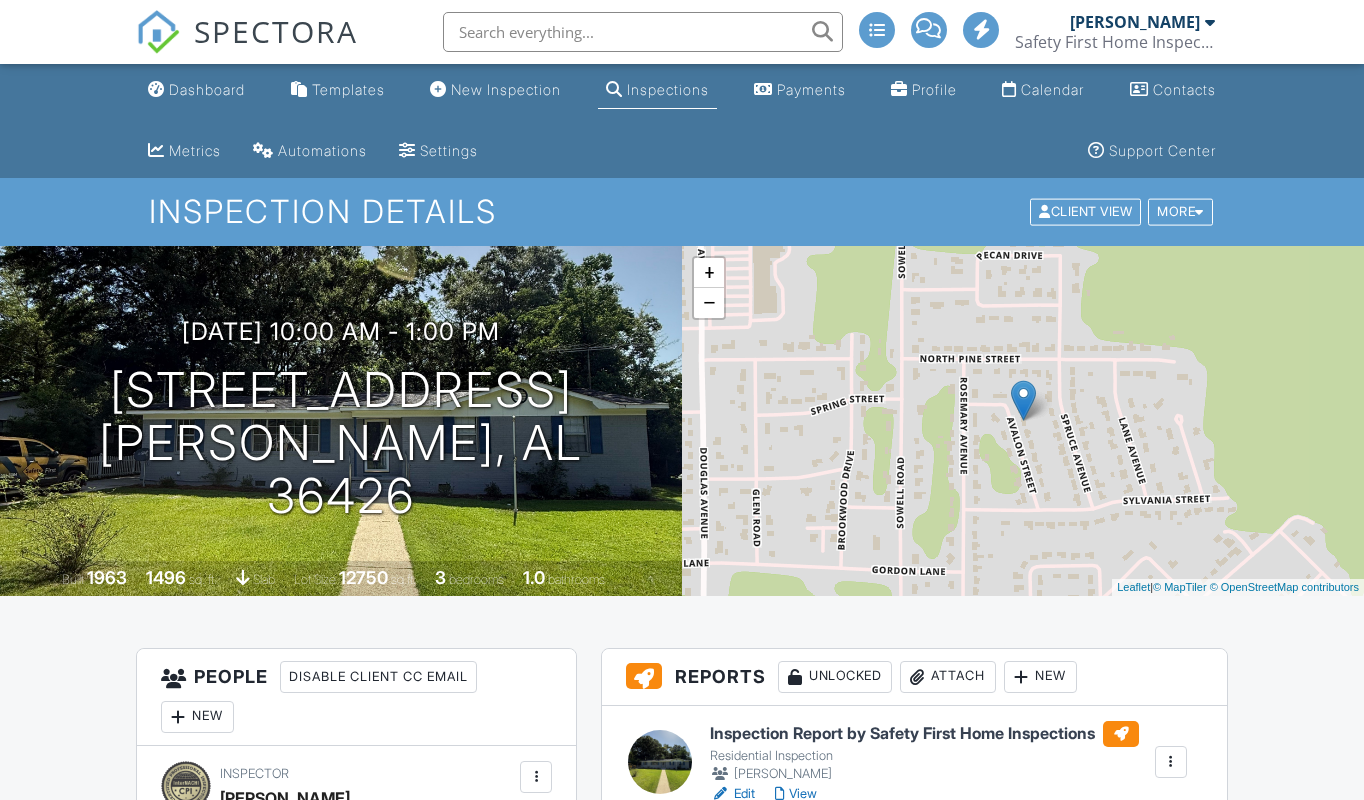 scroll, scrollTop: 0, scrollLeft: 0, axis: both 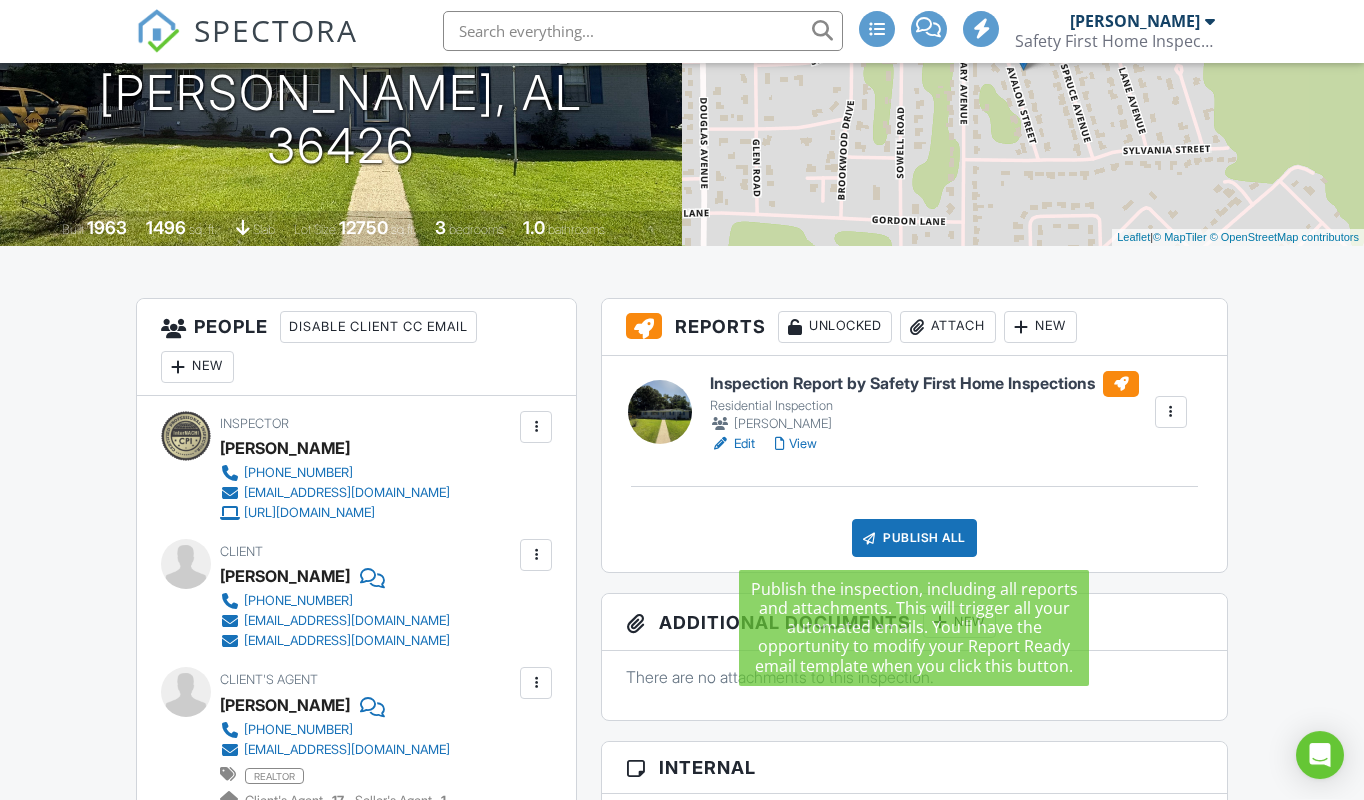 click on "Publish All" at bounding box center [914, 539] 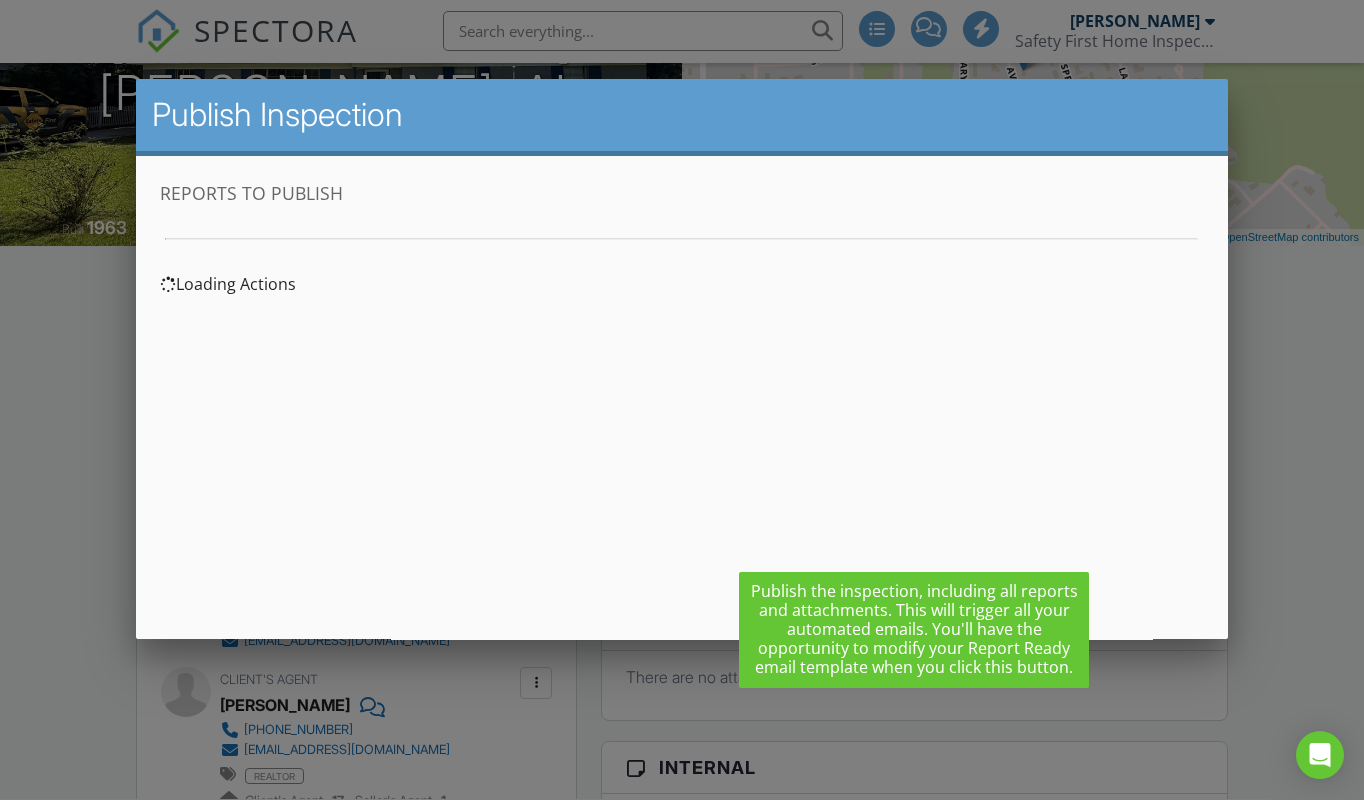 scroll, scrollTop: 0, scrollLeft: 0, axis: both 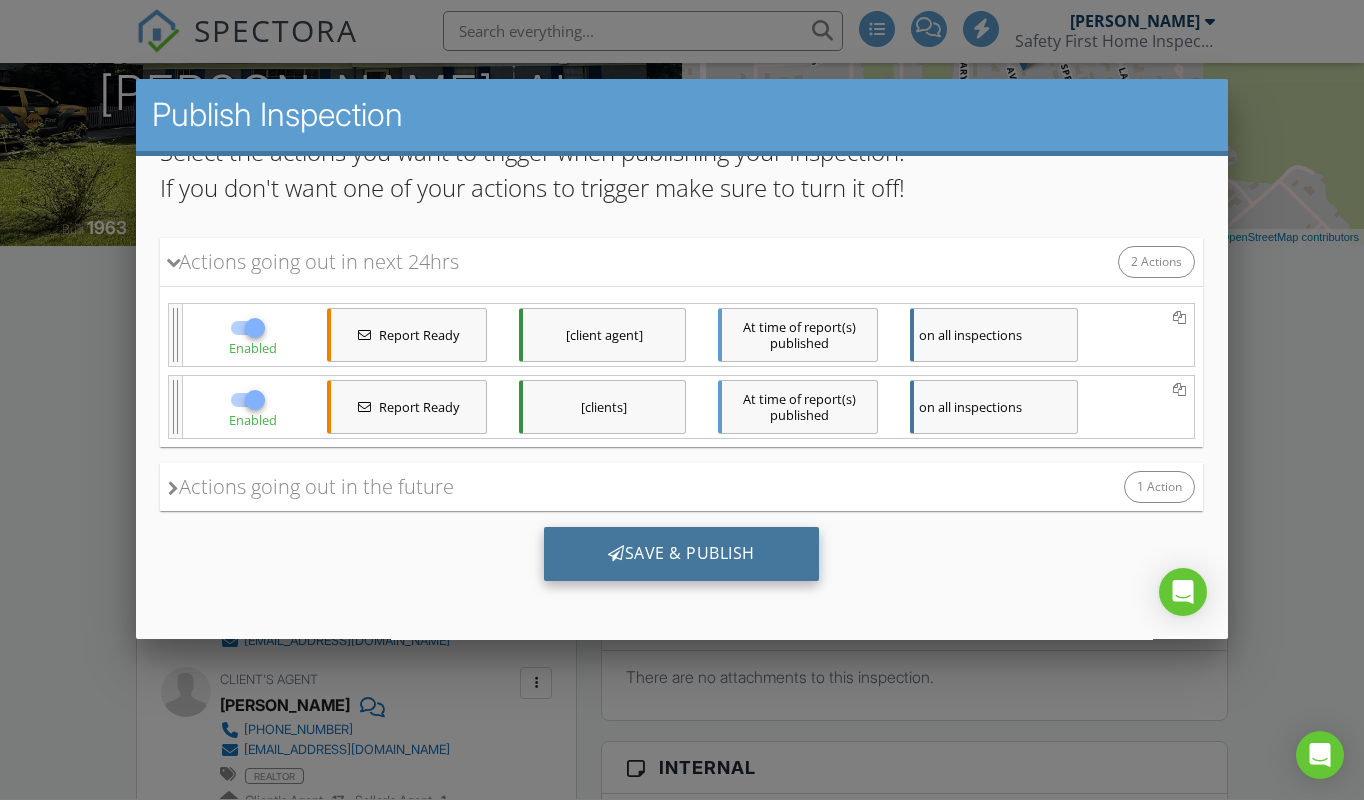 click on "Save & Publish" at bounding box center [681, 554] 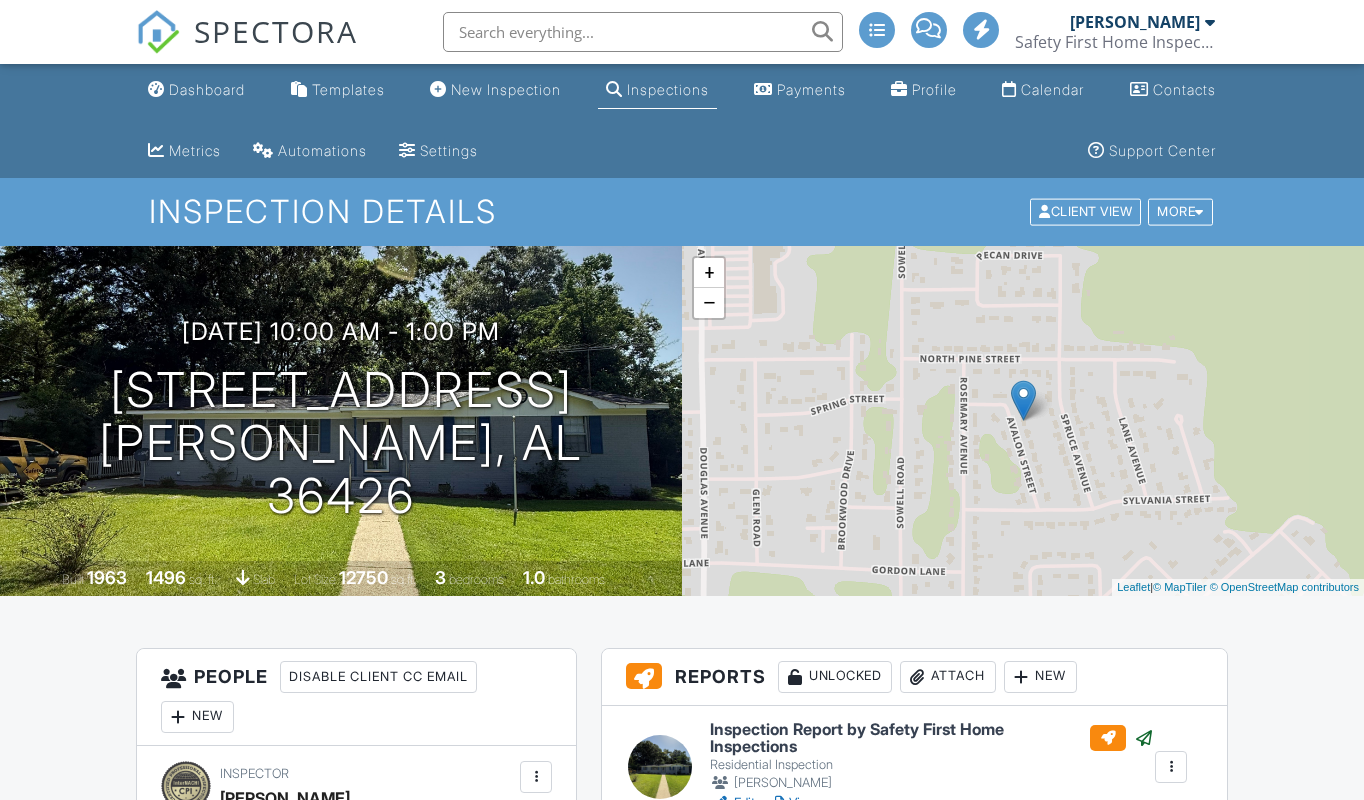 scroll, scrollTop: 0, scrollLeft: 0, axis: both 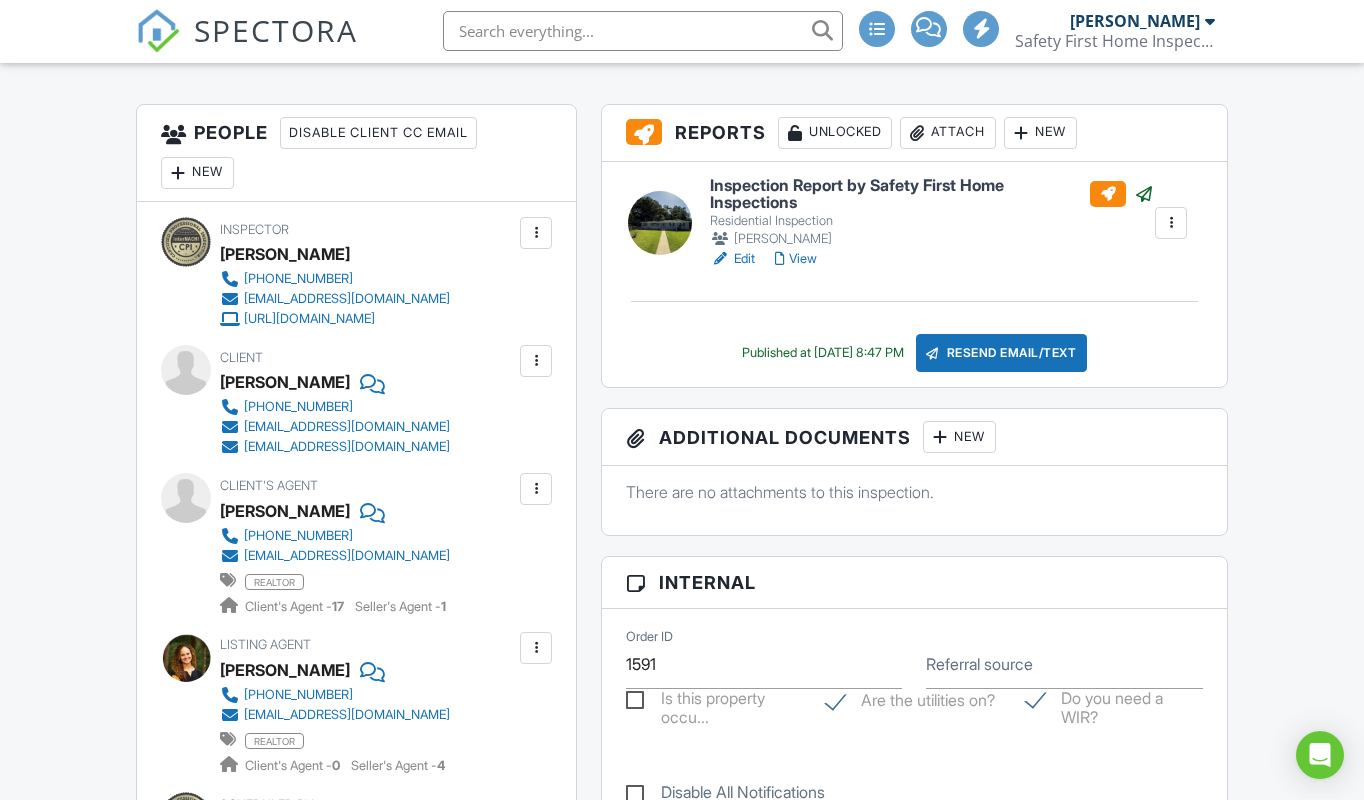click at bounding box center (536, 362) 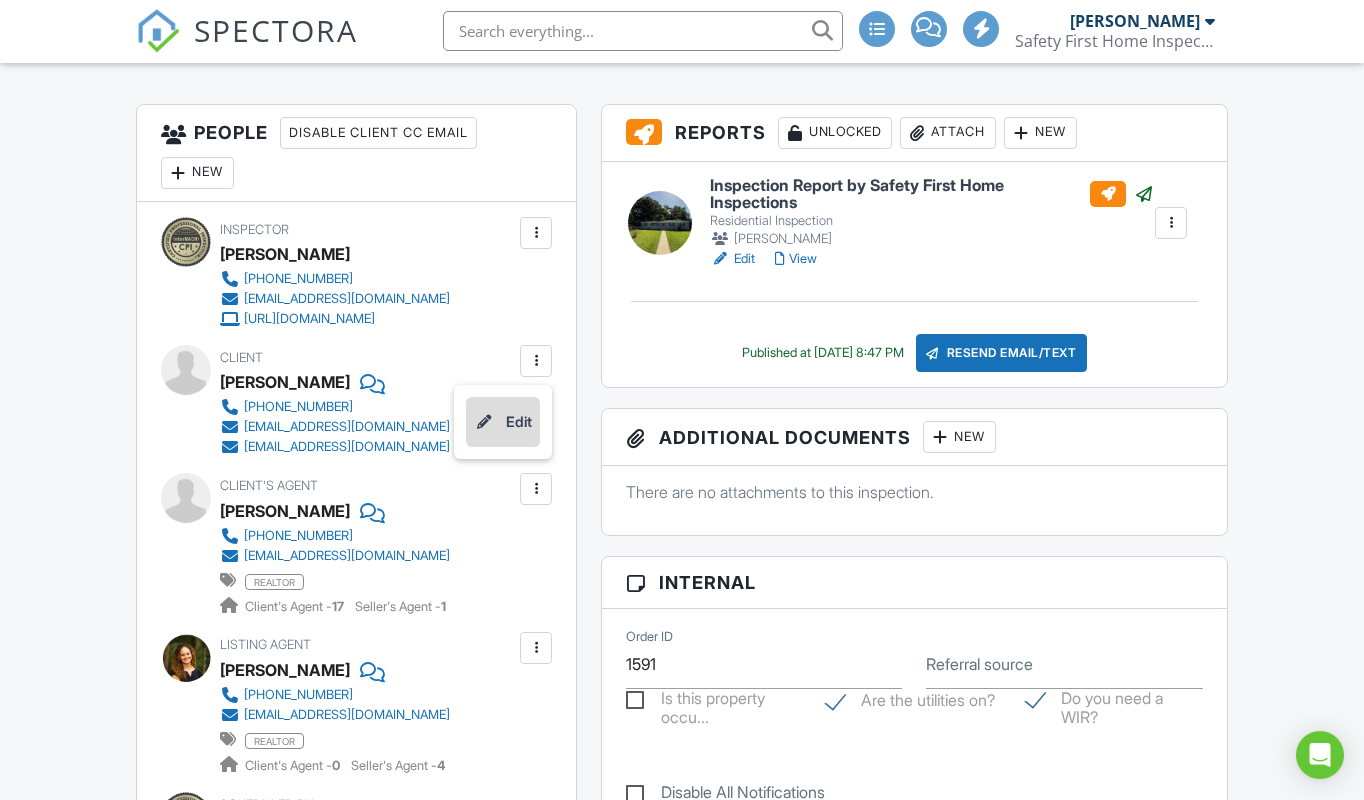click on "Edit" at bounding box center (503, 423) 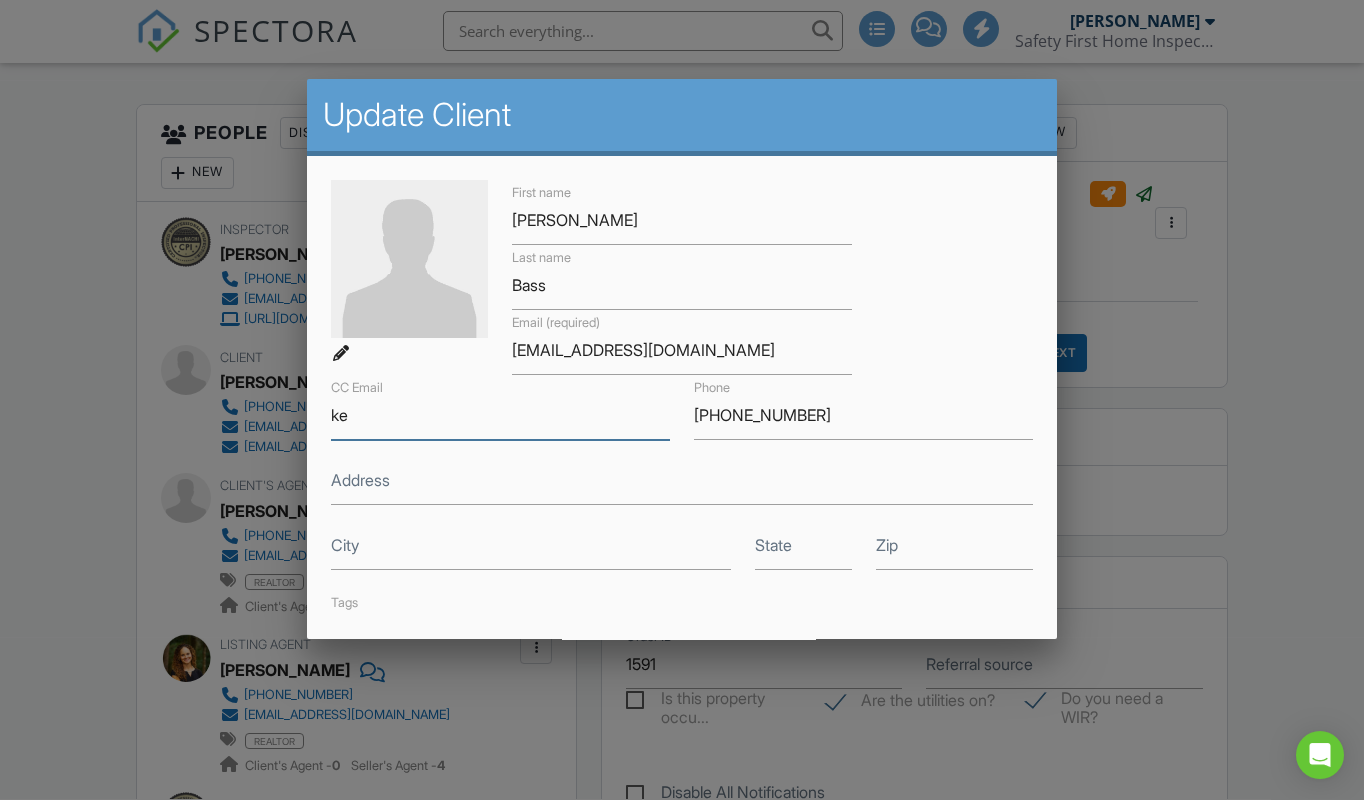type on "k" 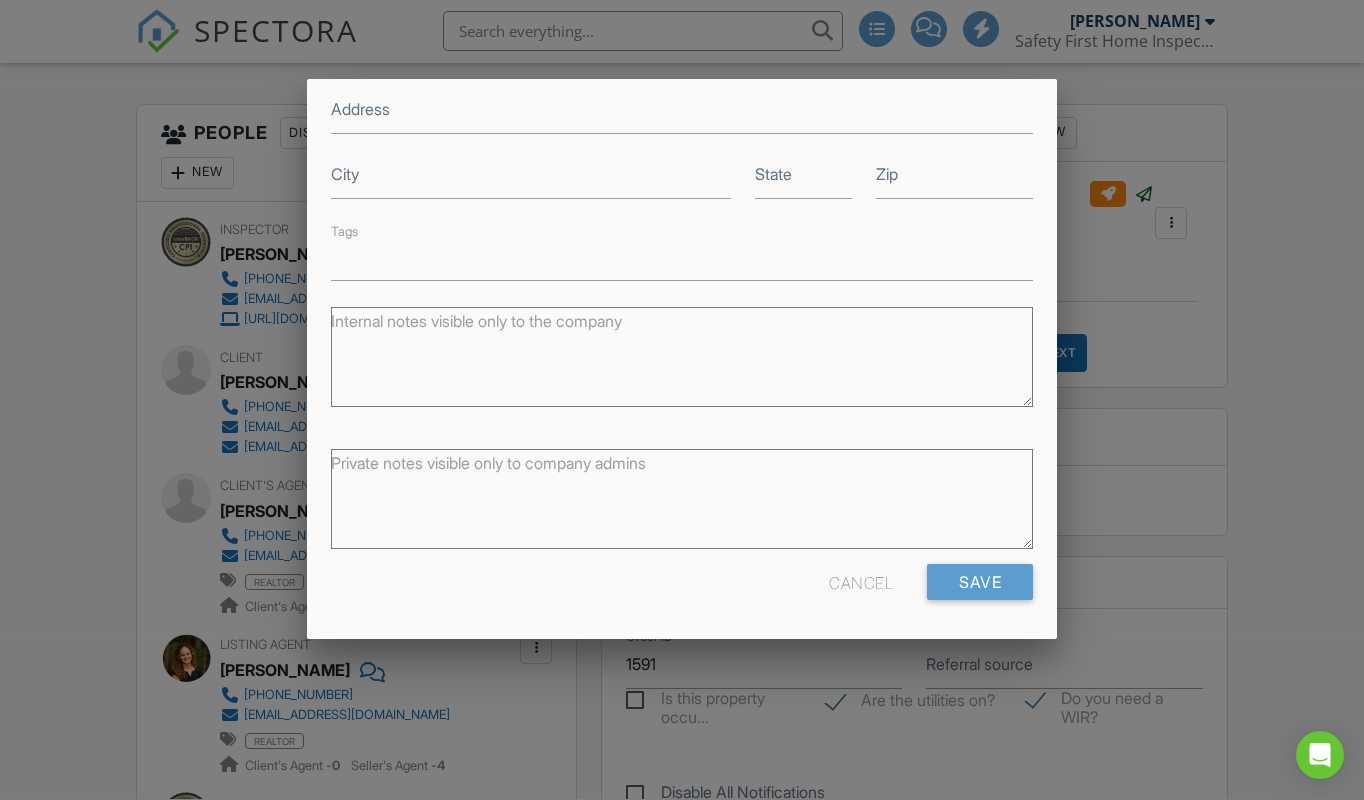scroll, scrollTop: 371, scrollLeft: 0, axis: vertical 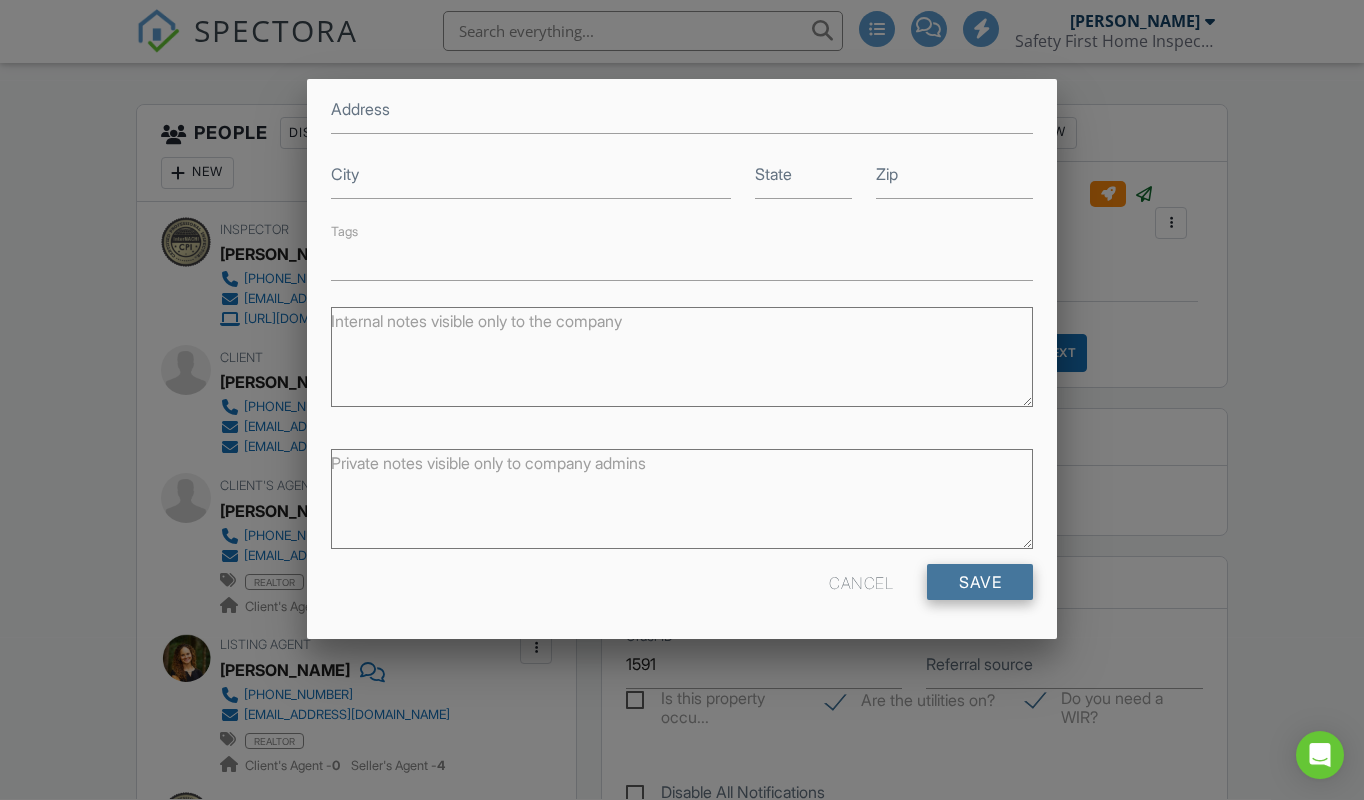 type on "[EMAIL_ADDRESS][DOMAIN_NAME]" 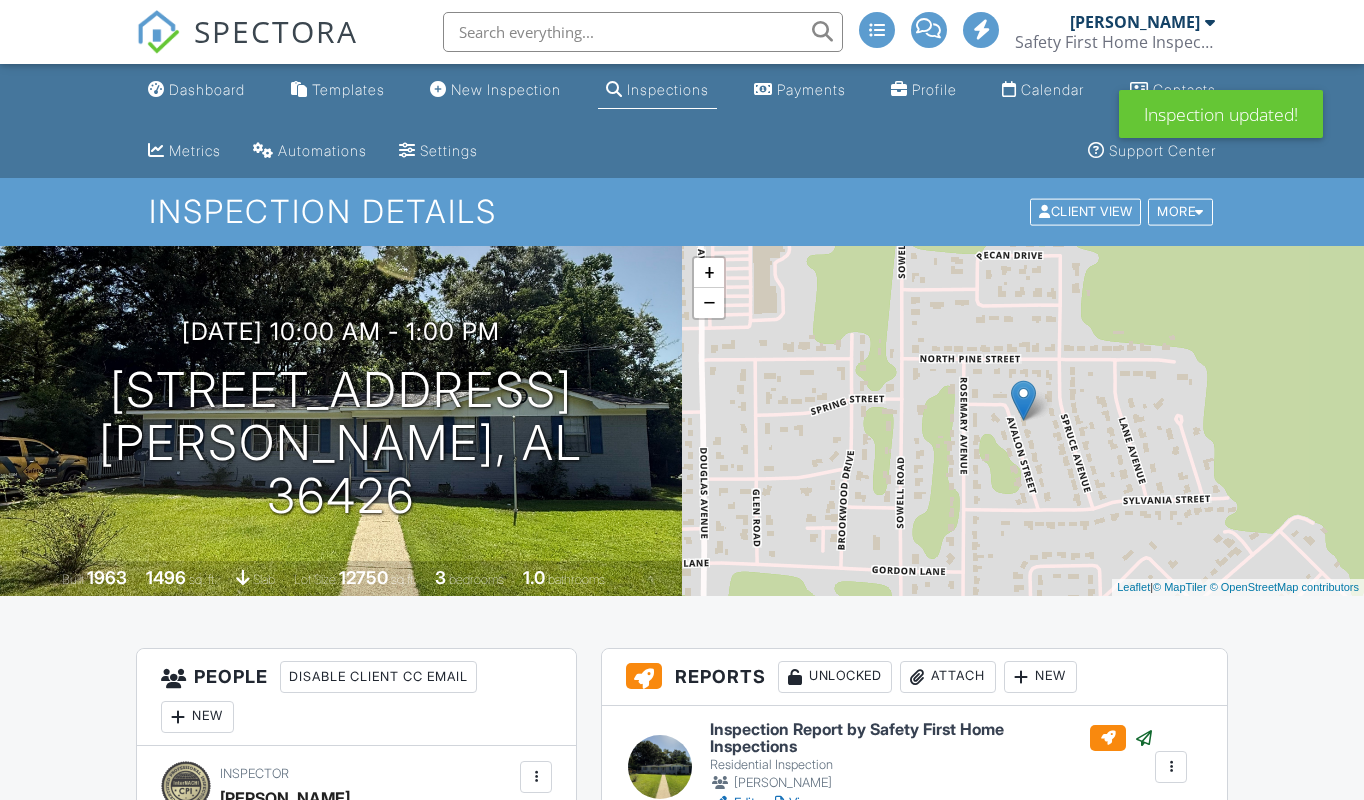 scroll, scrollTop: 2286, scrollLeft: 0, axis: vertical 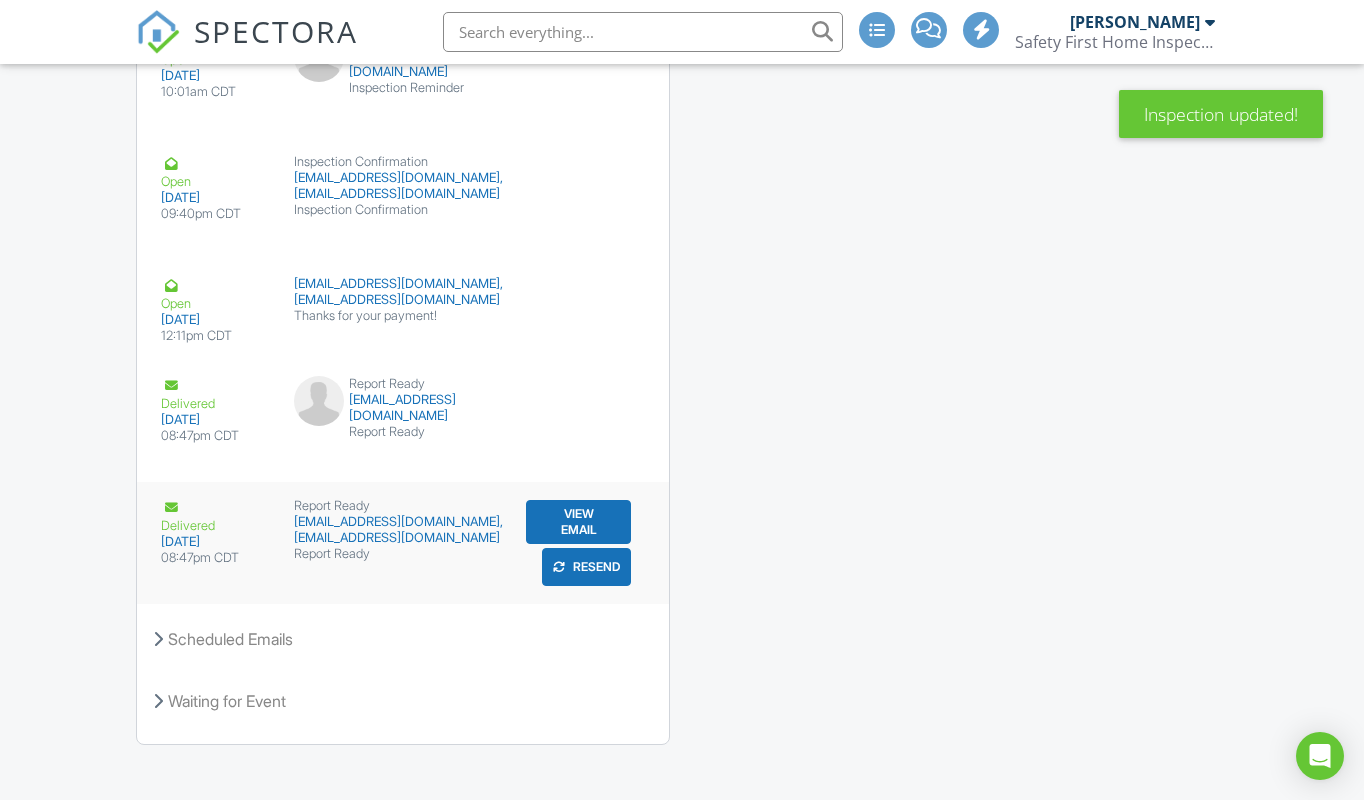 click on "Resend" at bounding box center [586, 567] 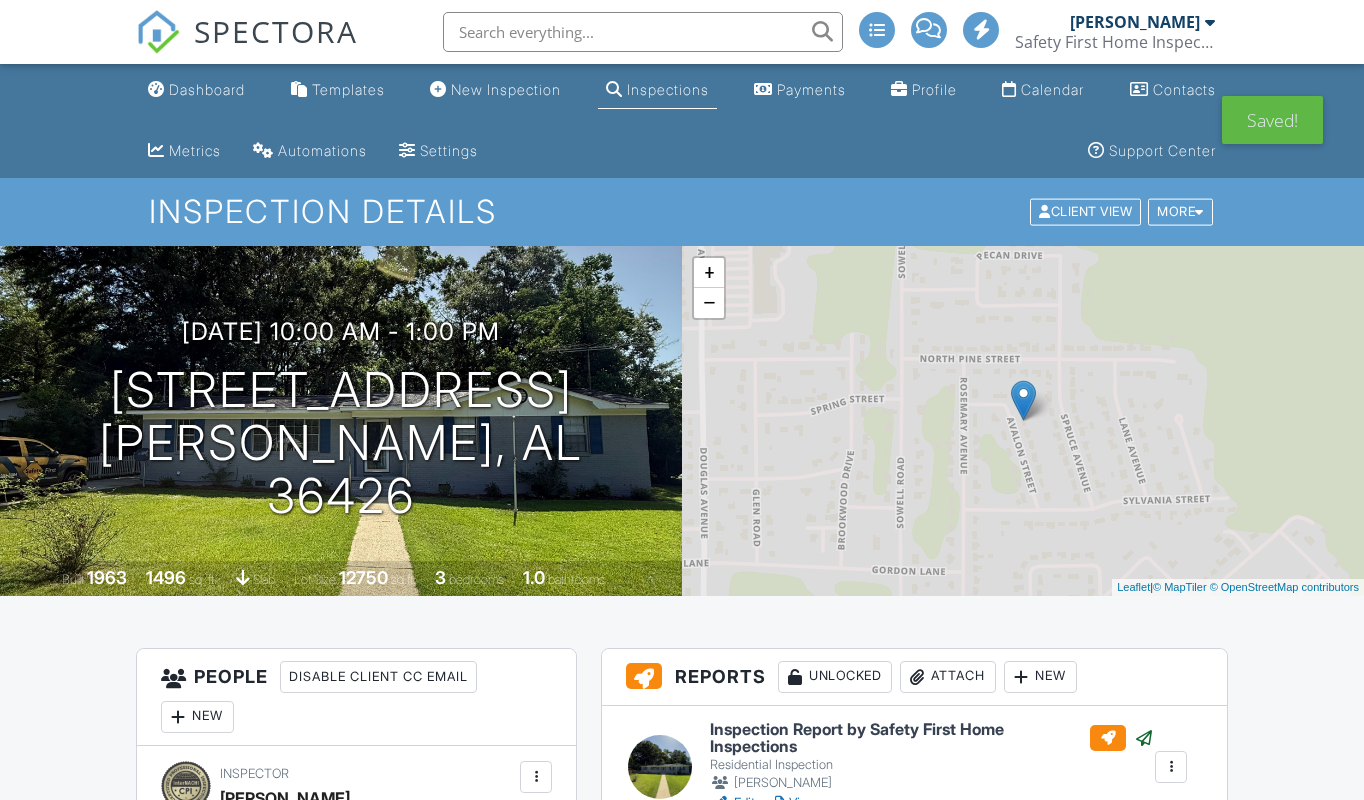 scroll, scrollTop: 1320, scrollLeft: 0, axis: vertical 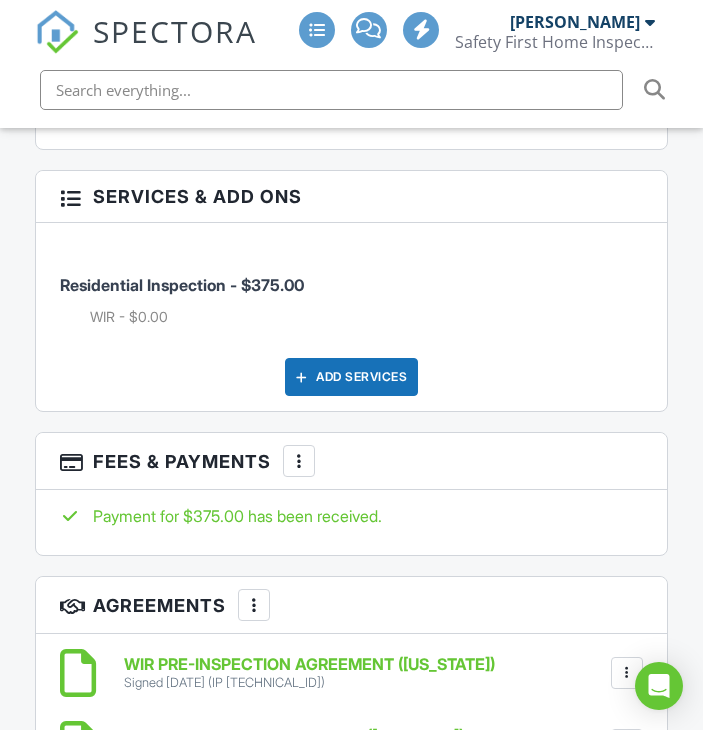 click on "More" at bounding box center [299, 461] 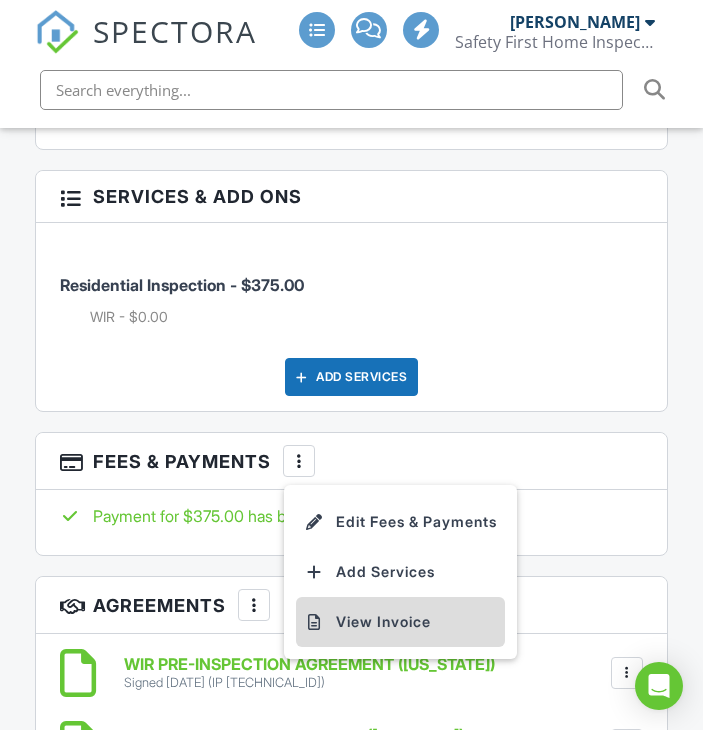 click on "View Invoice" at bounding box center [400, 622] 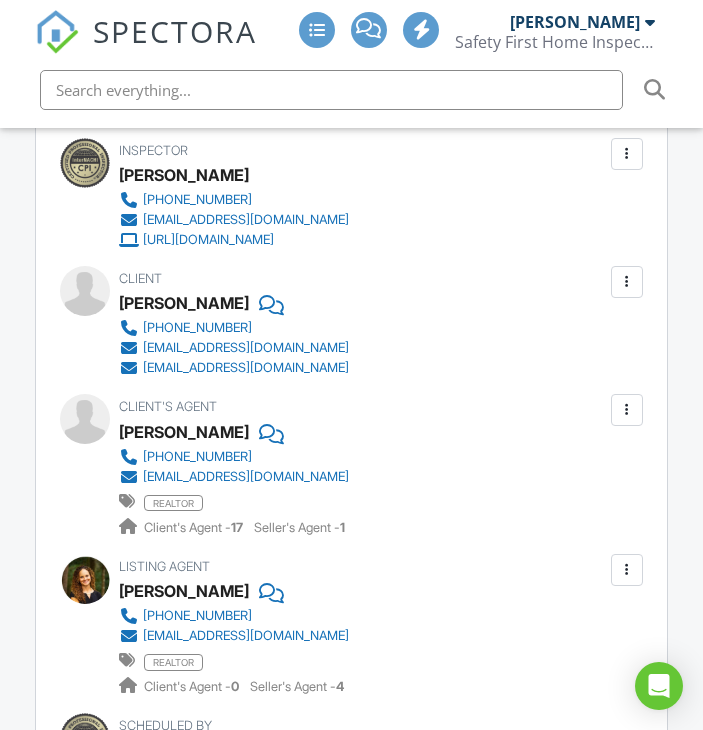 scroll, scrollTop: 2484, scrollLeft: 0, axis: vertical 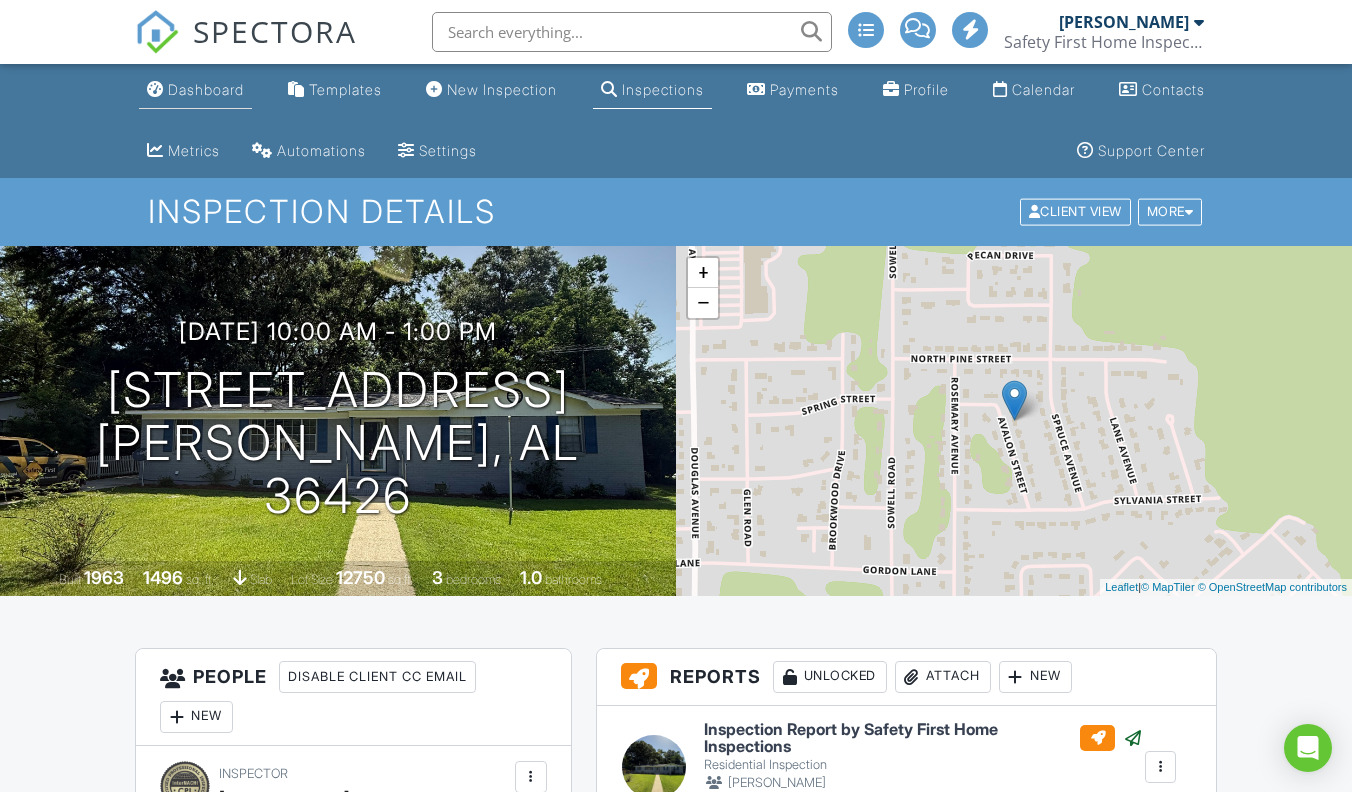 click on "Dashboard" at bounding box center [206, 89] 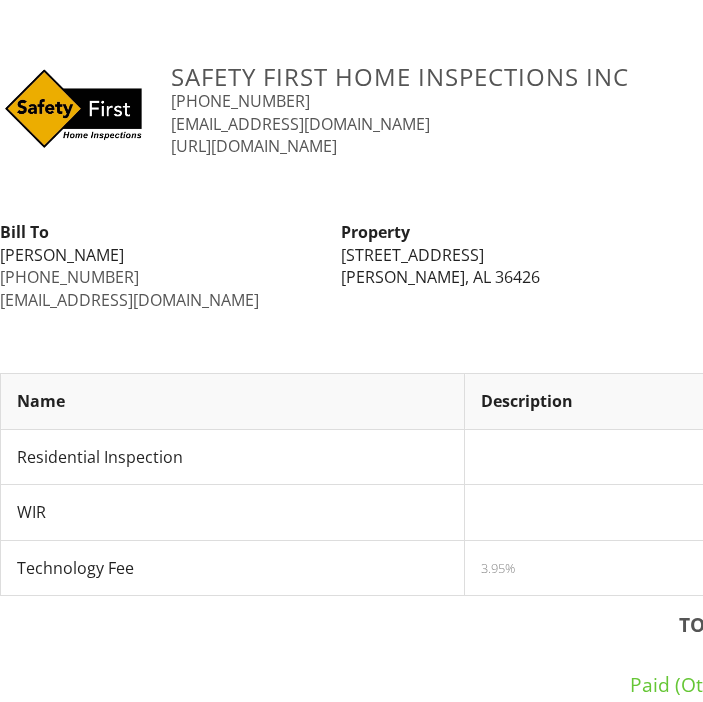 scroll, scrollTop: 0, scrollLeft: 0, axis: both 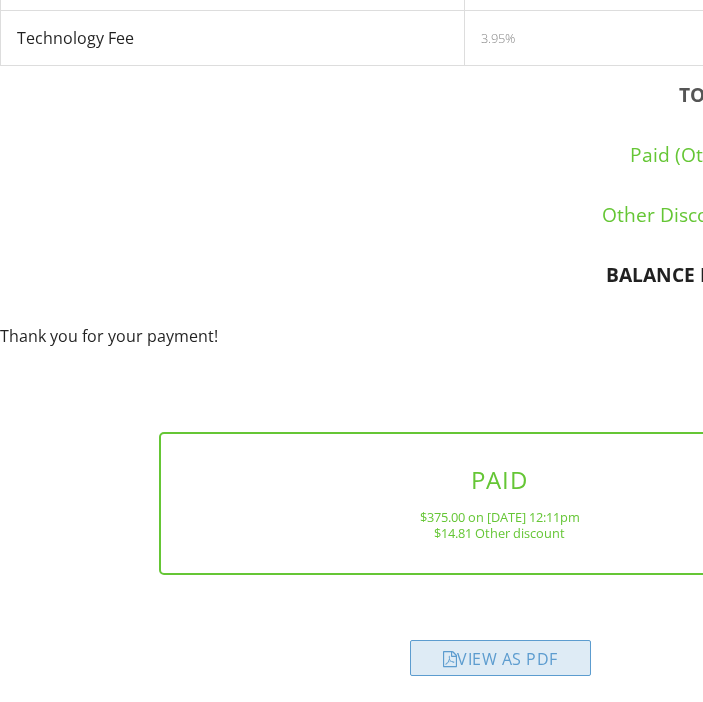click at bounding box center [450, 659] 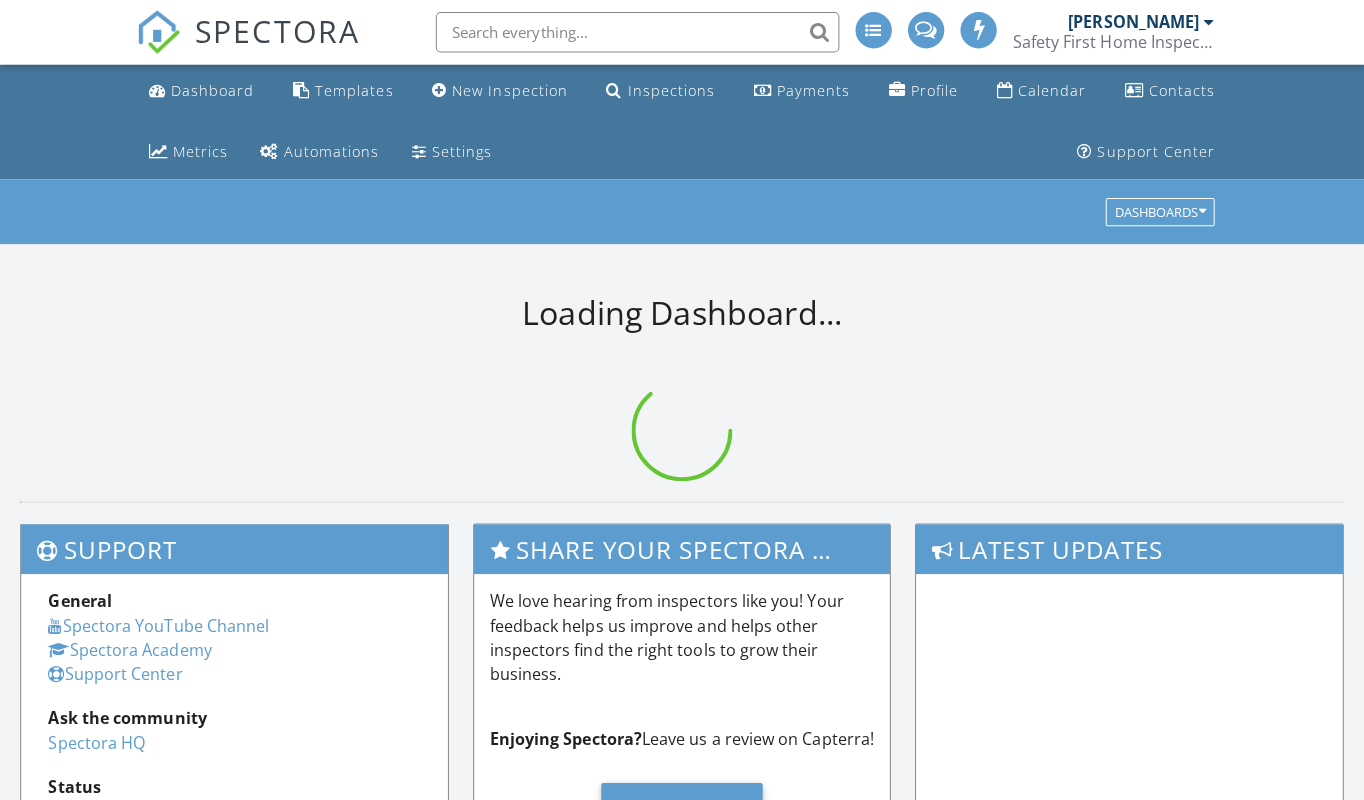 scroll, scrollTop: 0, scrollLeft: 0, axis: both 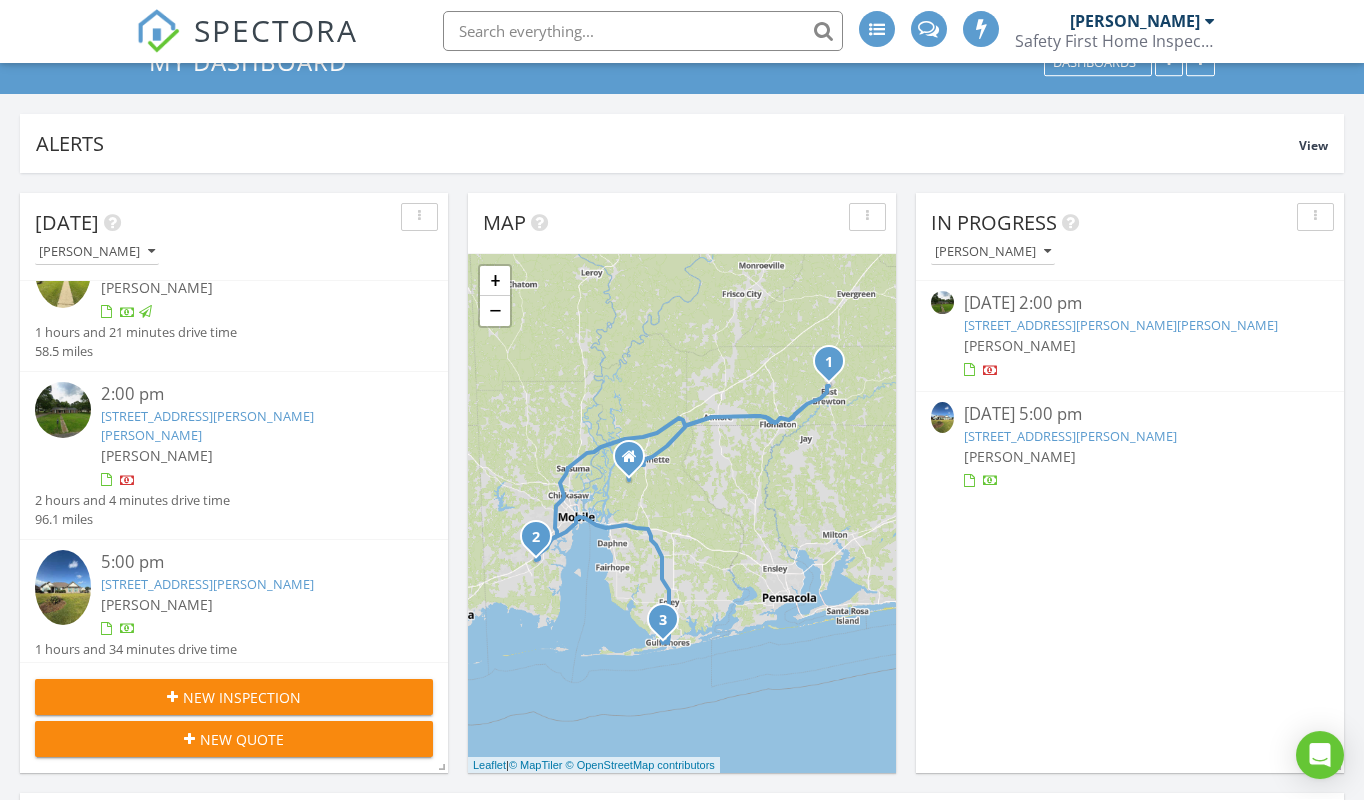 click on "[STREET_ADDRESS][PERSON_NAME]" at bounding box center (207, 585) 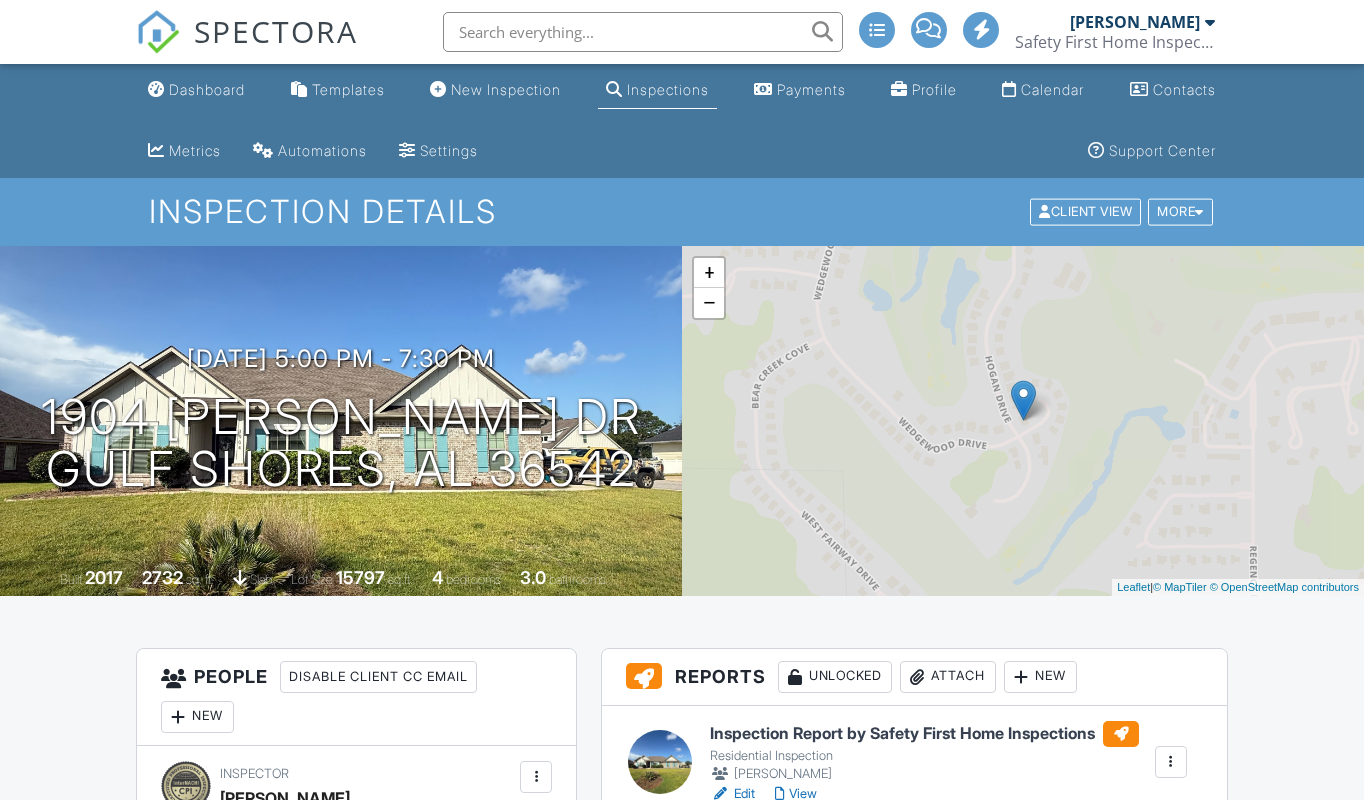 scroll, scrollTop: 0, scrollLeft: 0, axis: both 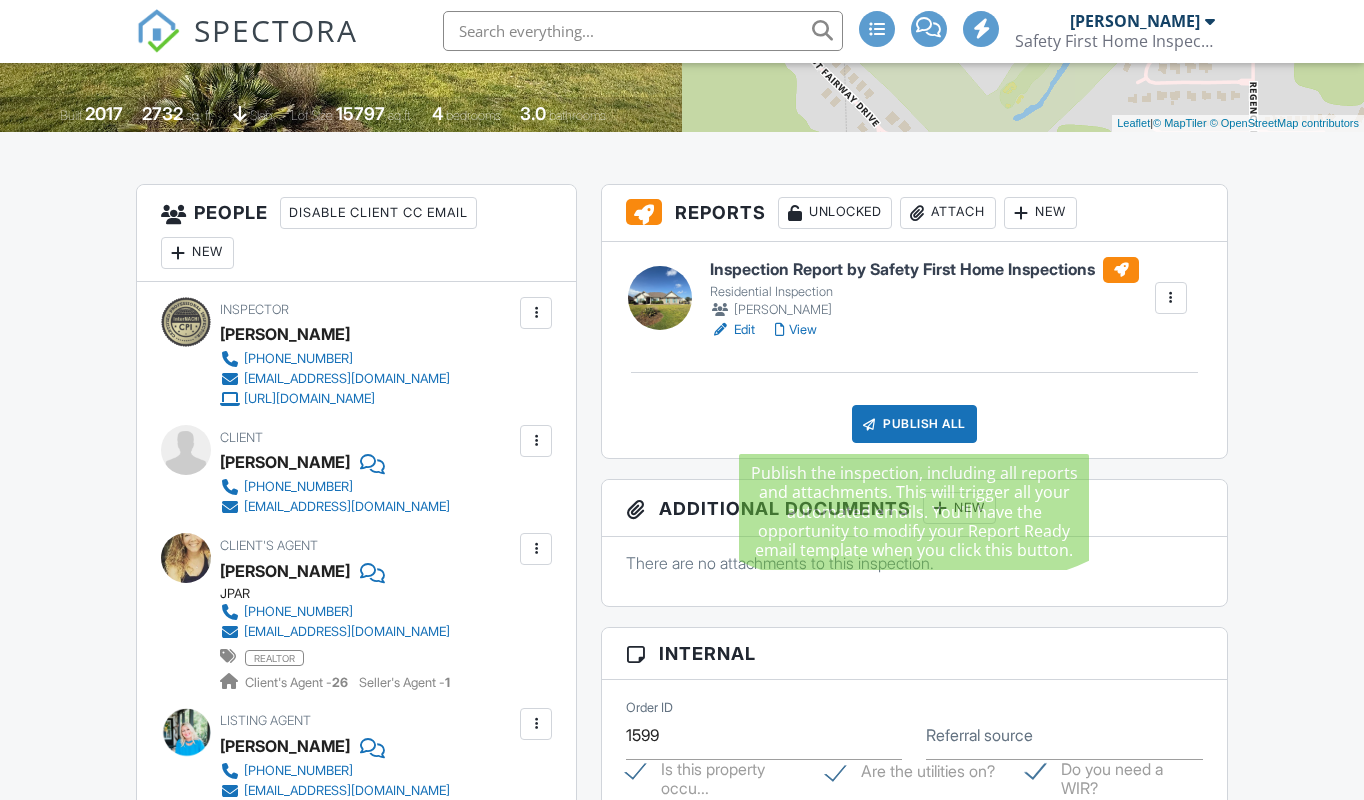 click on "Publish All" at bounding box center [914, 425] 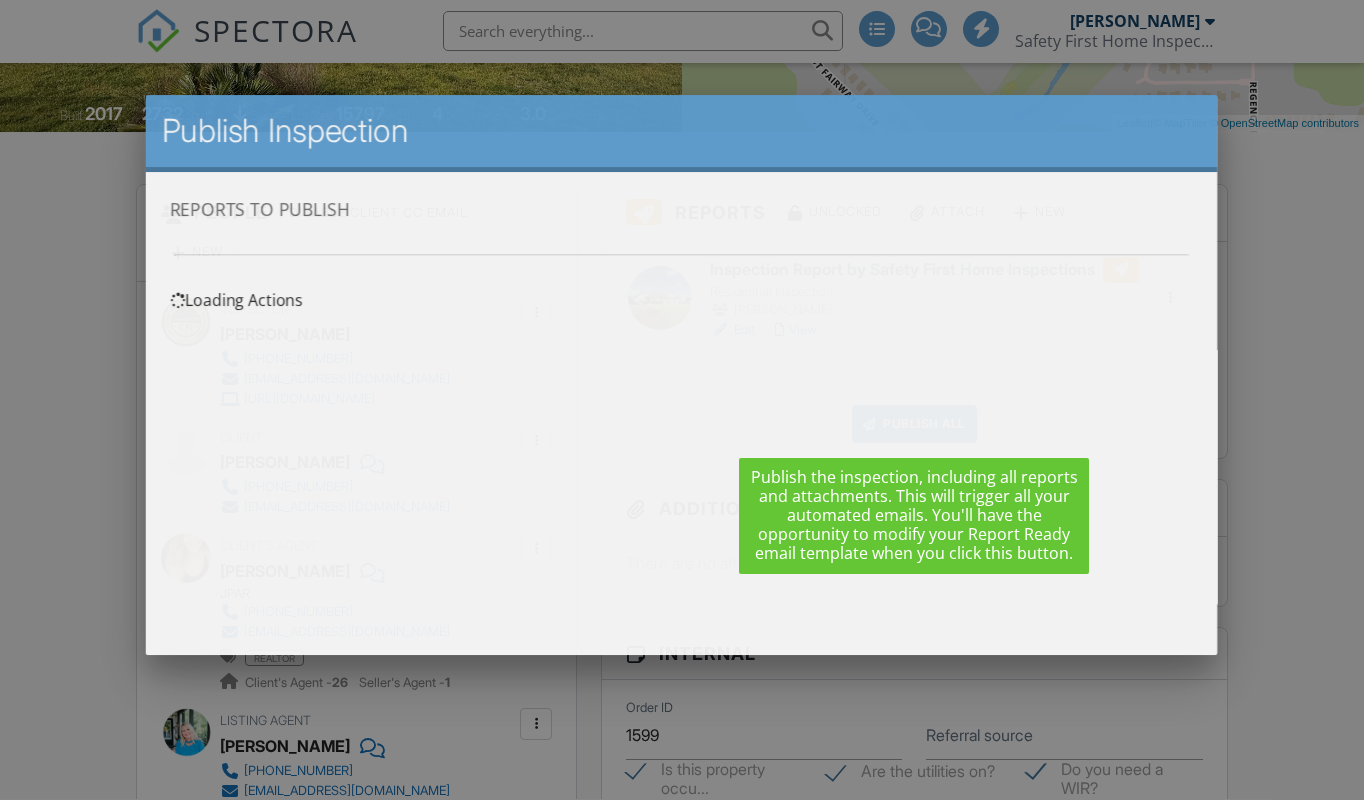 scroll, scrollTop: 0, scrollLeft: 0, axis: both 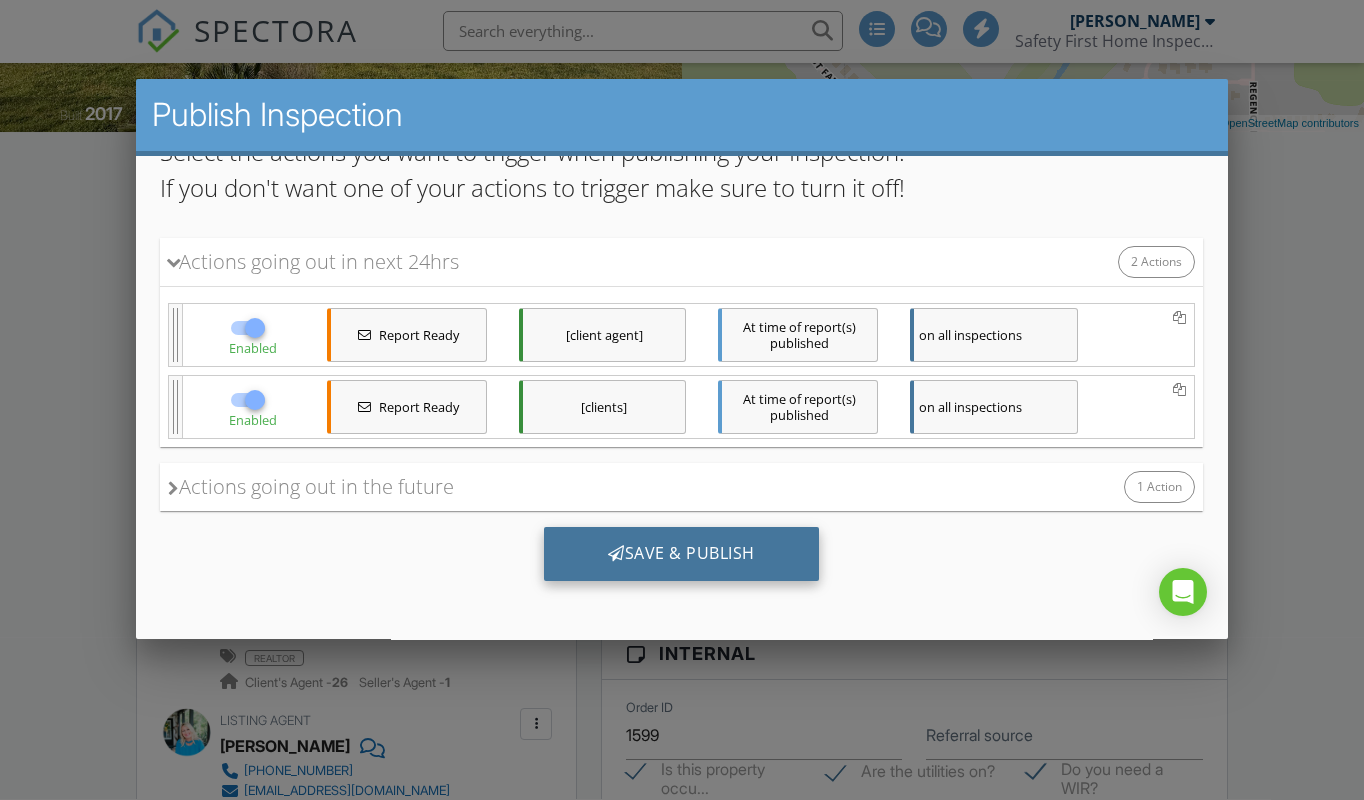 click on "Save & Publish" at bounding box center (681, 554) 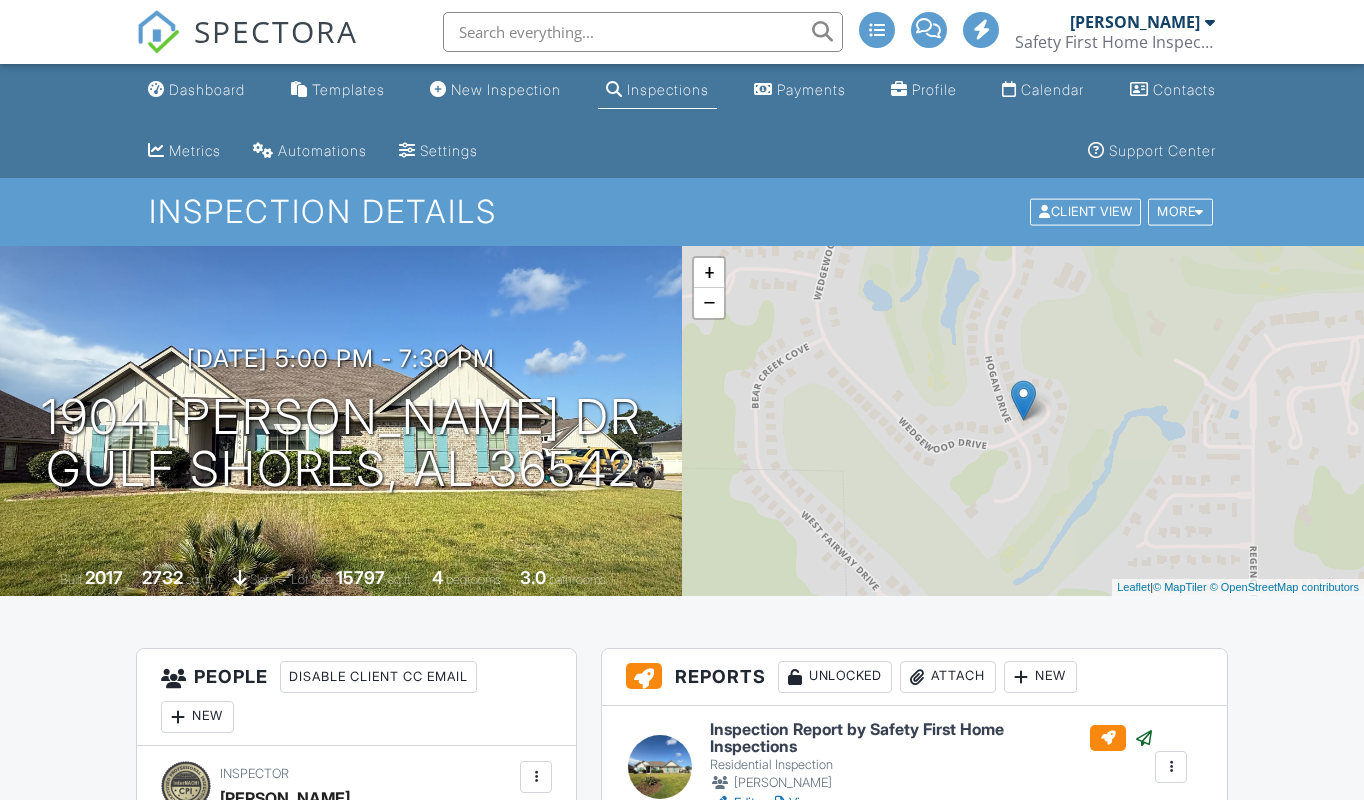 scroll, scrollTop: 0, scrollLeft: 0, axis: both 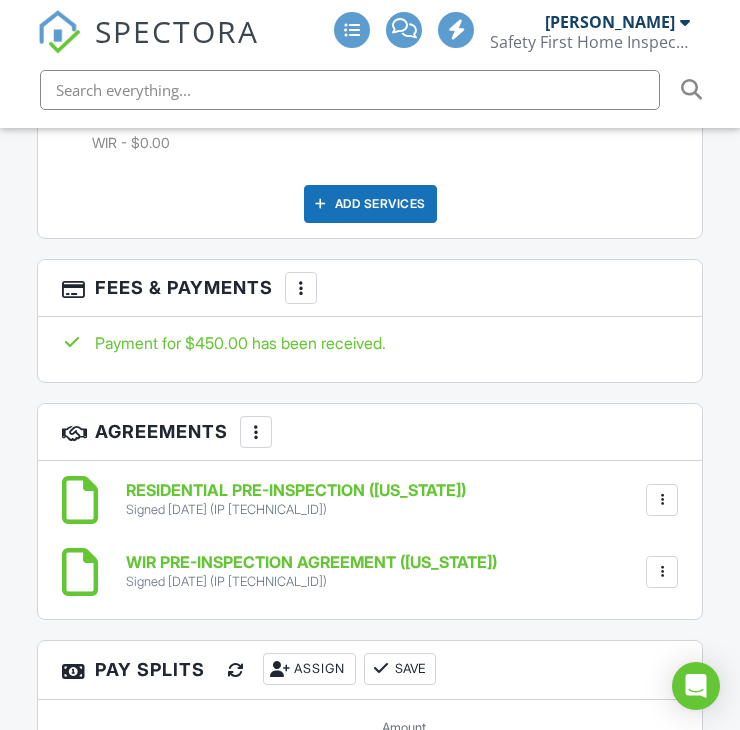 click at bounding box center (301, 288) 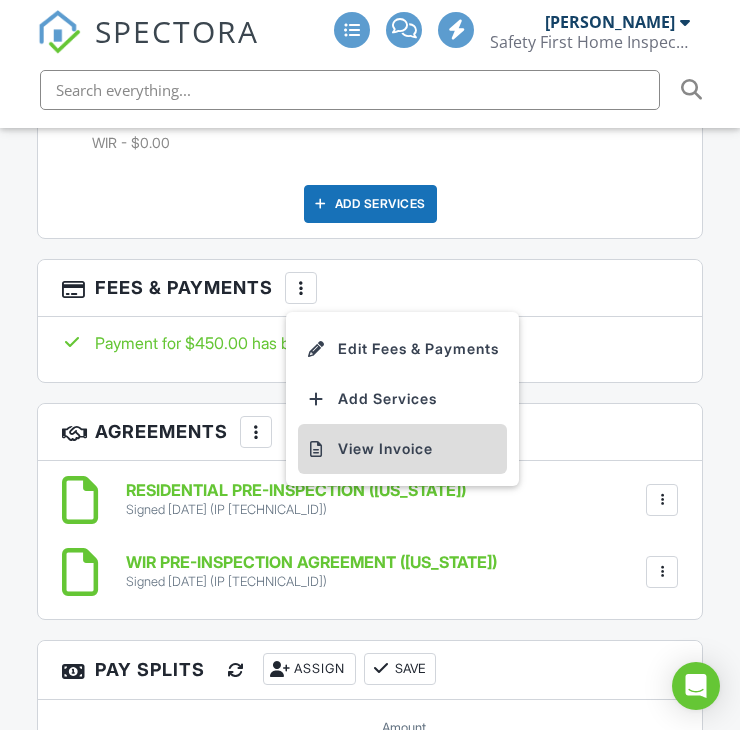 click on "View Invoice" at bounding box center (402, 449) 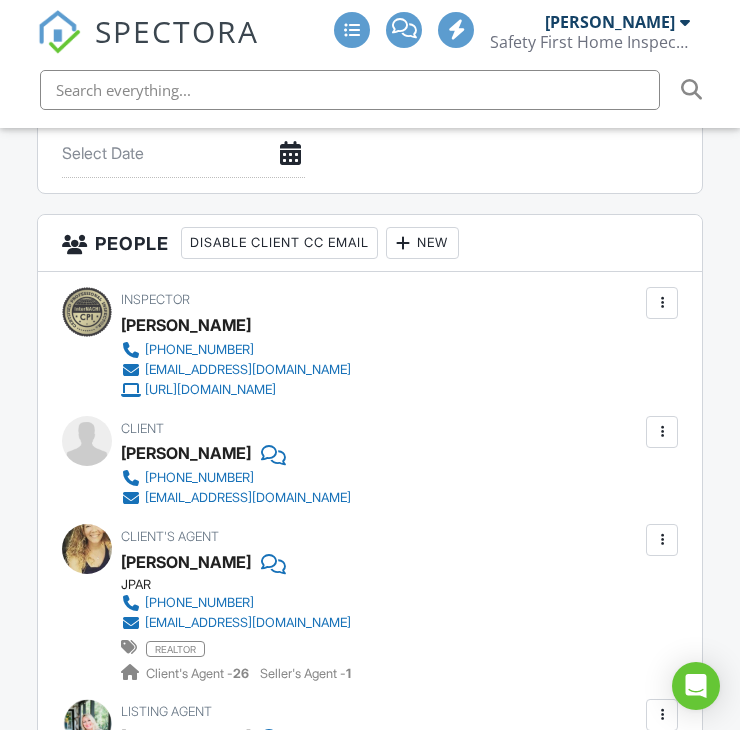 scroll, scrollTop: 2339, scrollLeft: 0, axis: vertical 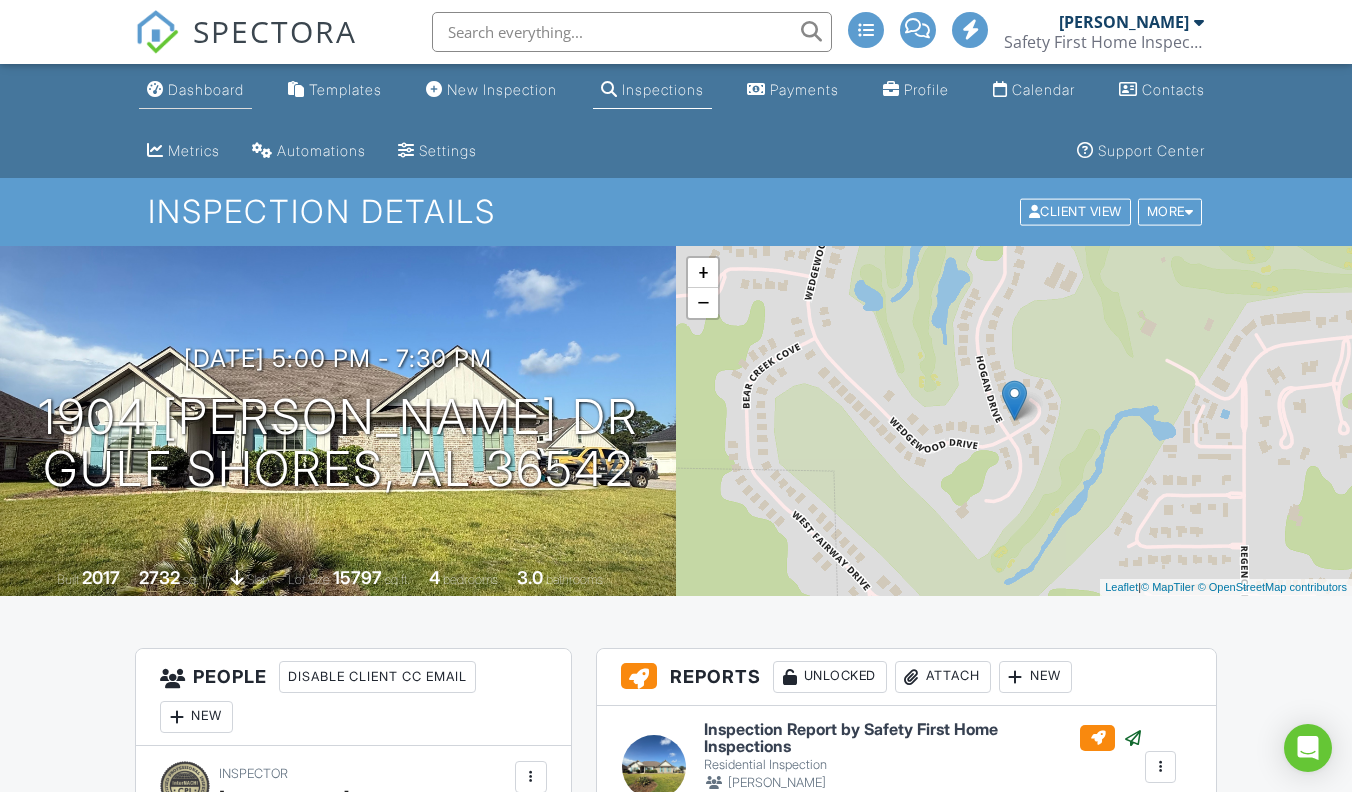 click on "Dashboard" at bounding box center (206, 89) 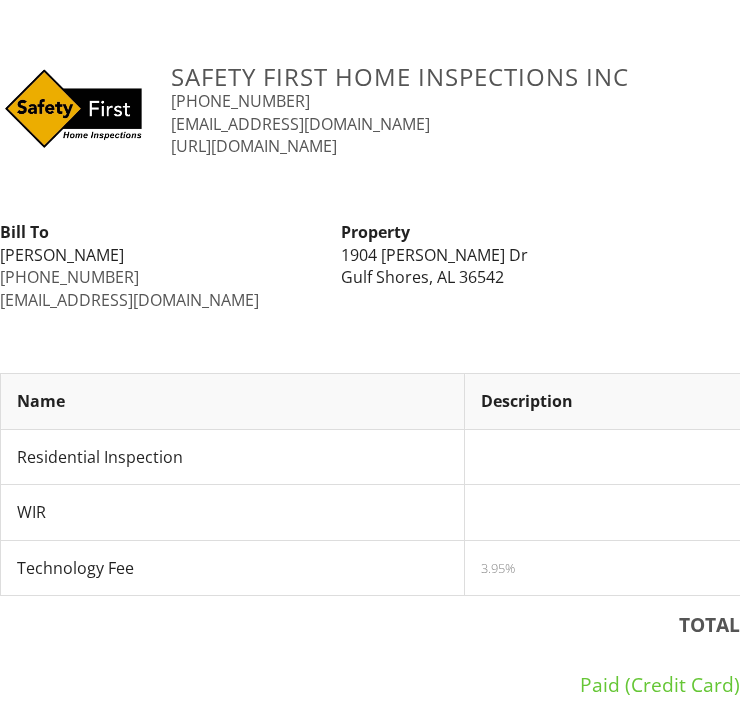 scroll, scrollTop: 0, scrollLeft: 0, axis: both 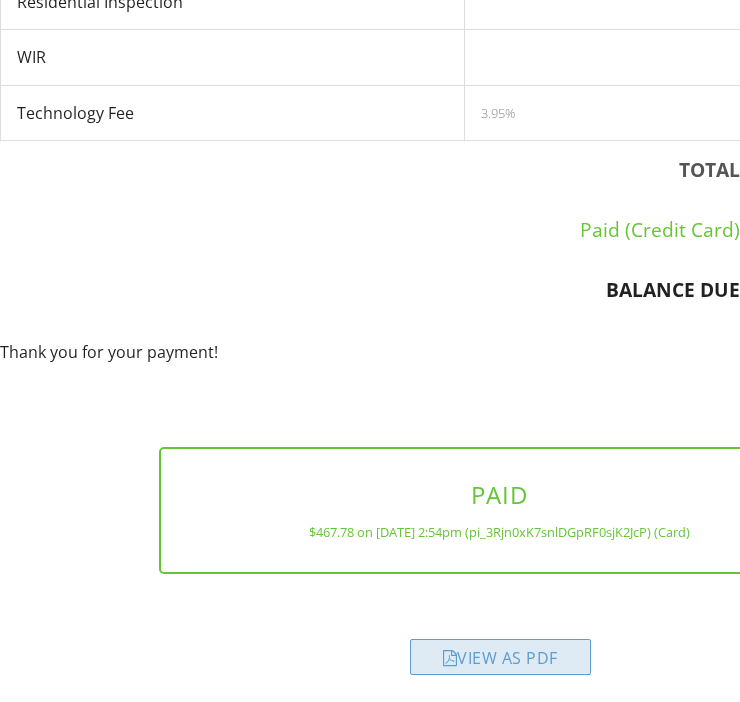 click on "View as PDF" at bounding box center (500, 657) 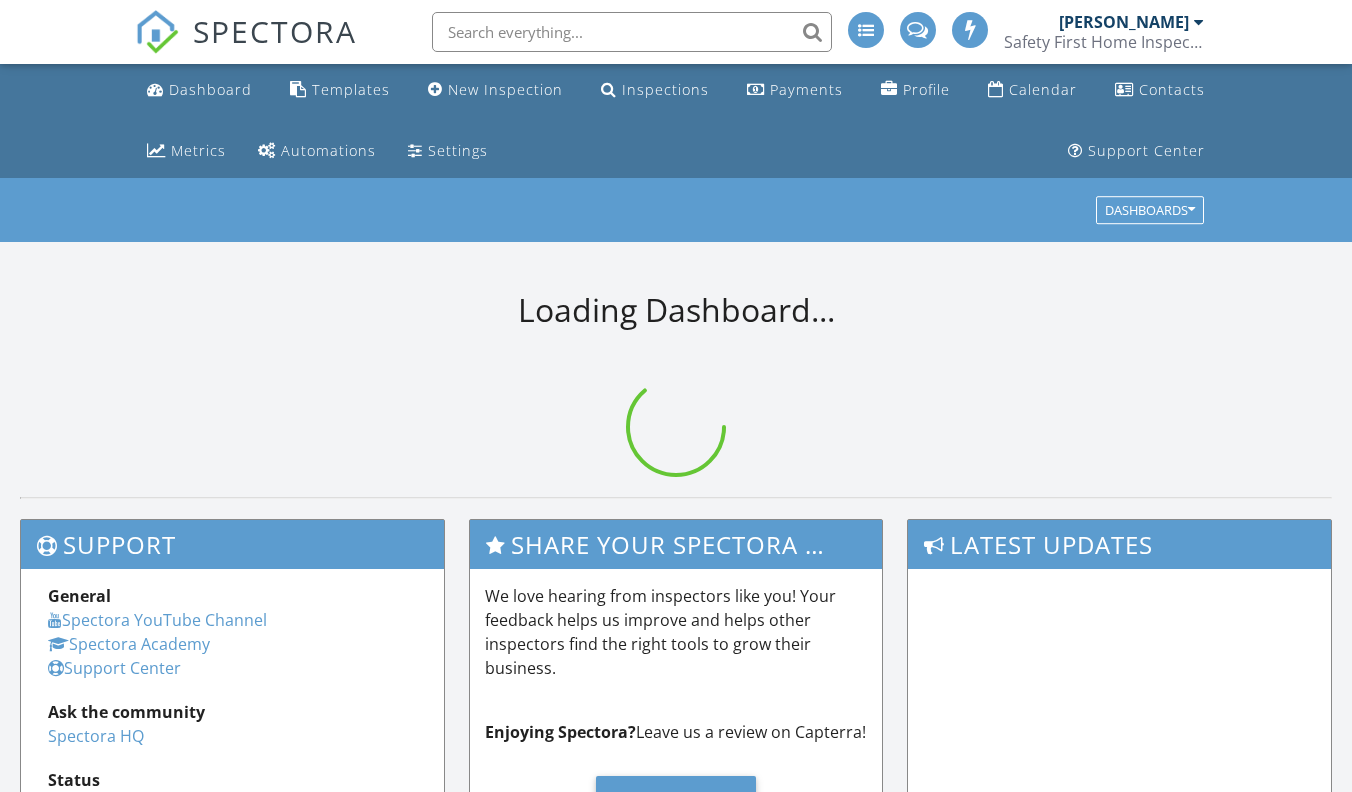scroll, scrollTop: 0, scrollLeft: 0, axis: both 